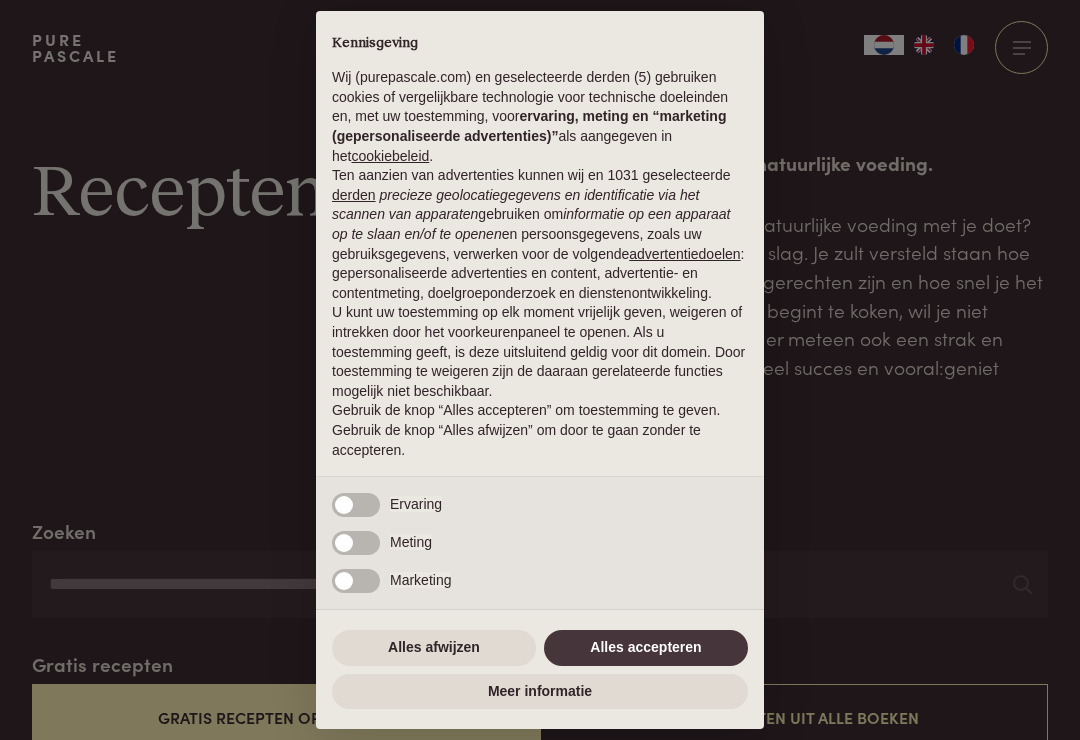 scroll, scrollTop: 0, scrollLeft: 0, axis: both 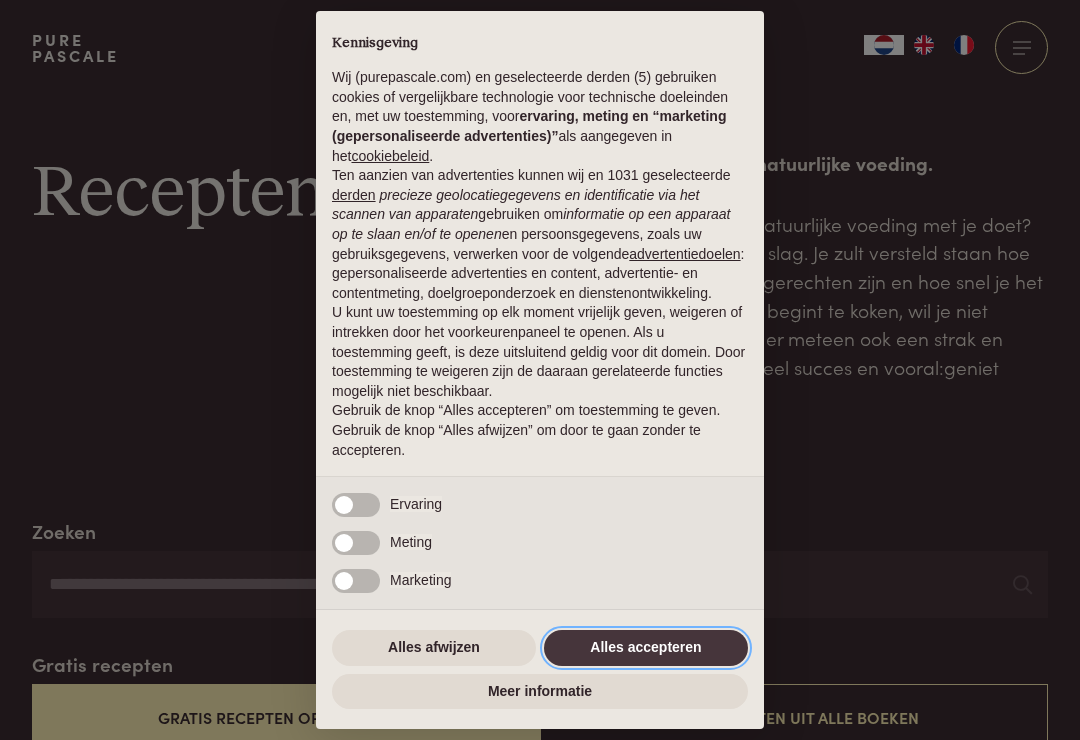 click on "Alles accepteren" at bounding box center (646, 648) 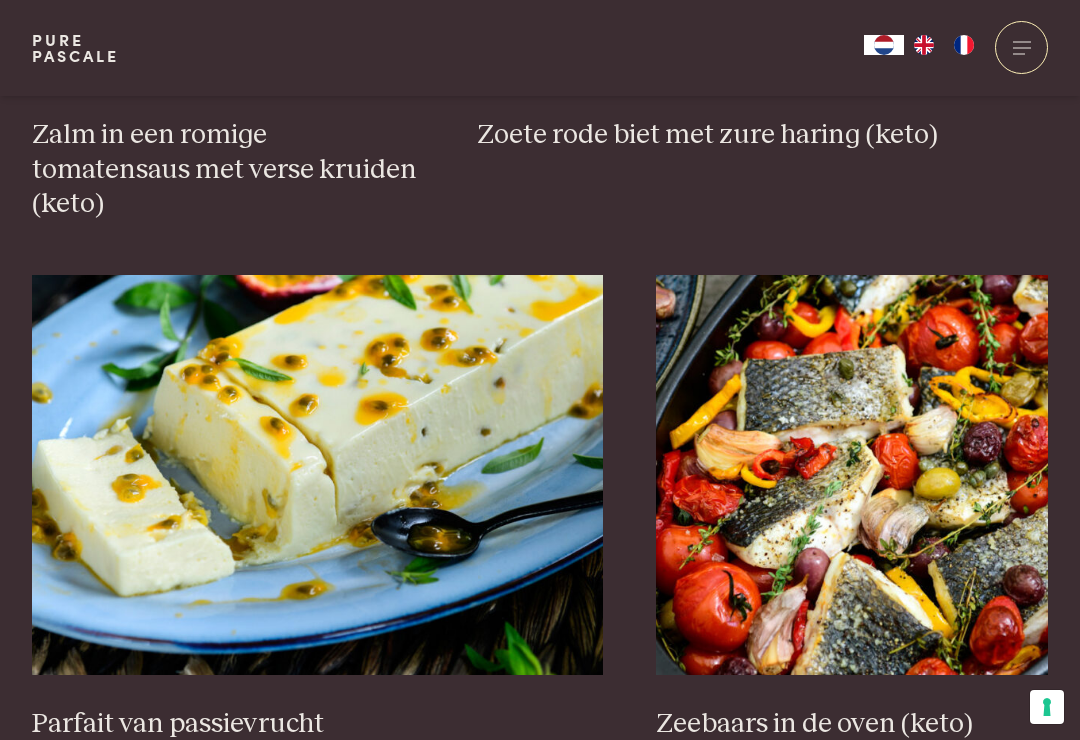 scroll, scrollTop: 3422, scrollLeft: 0, axis: vertical 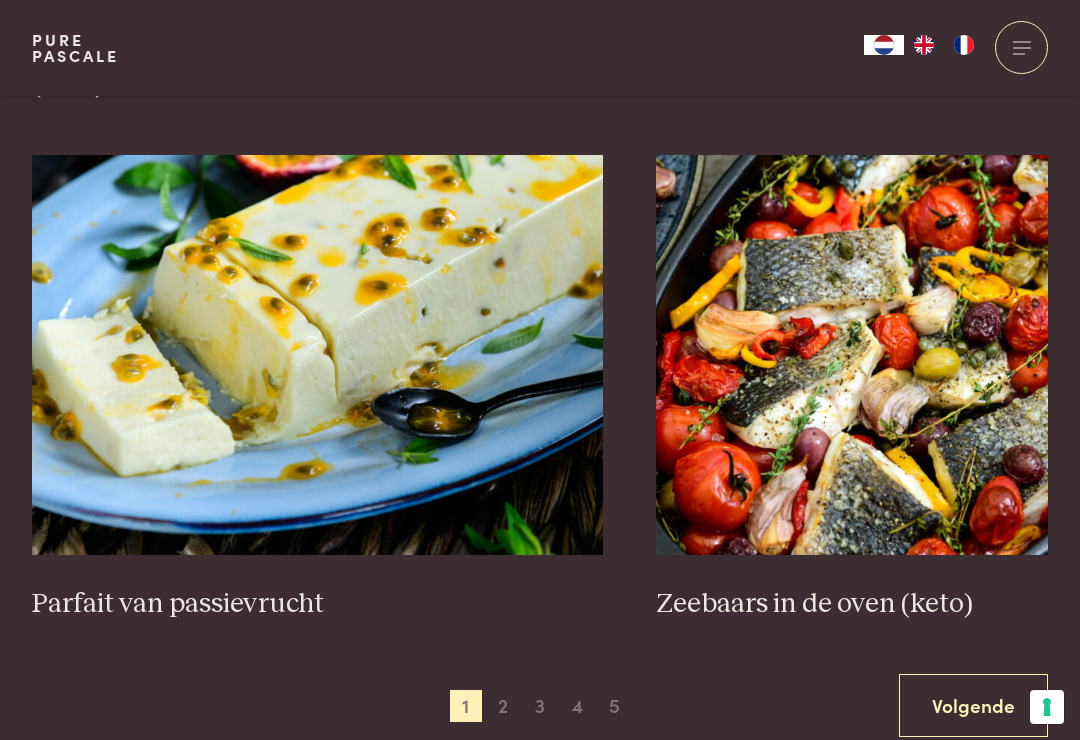 click on "Volgende" at bounding box center (973, 705) 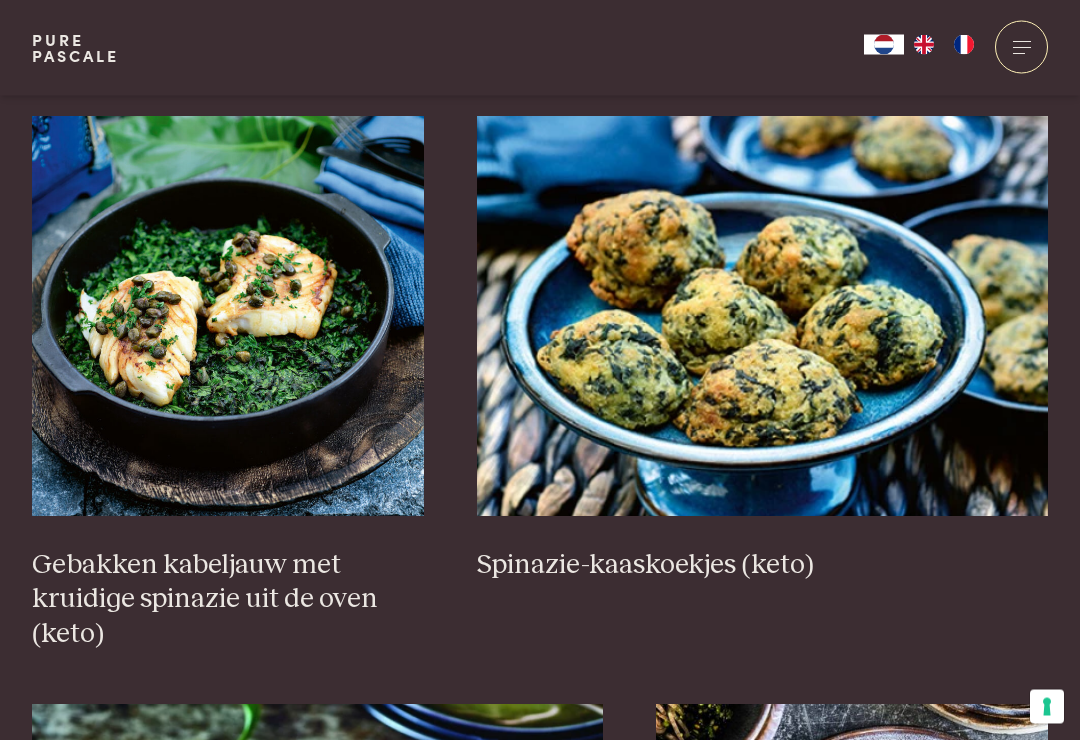 scroll, scrollTop: 2977, scrollLeft: 0, axis: vertical 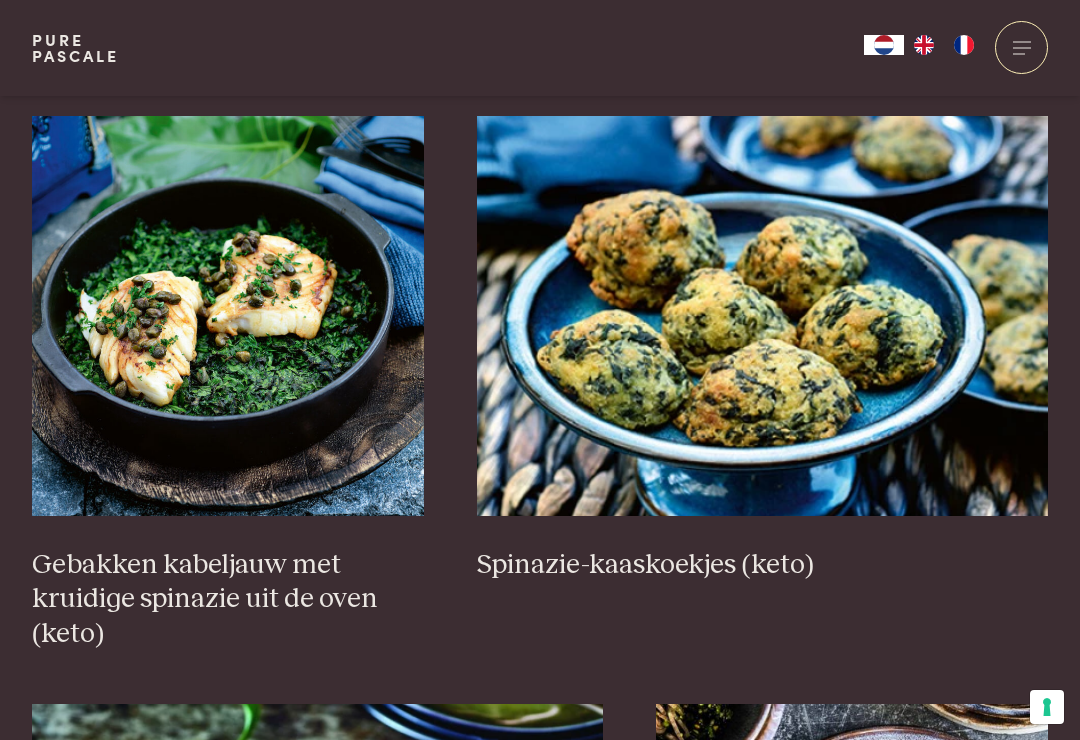click on "Gebakken kabeljauw met kruidige spinazie uit de oven (keto)" at bounding box center [228, 600] 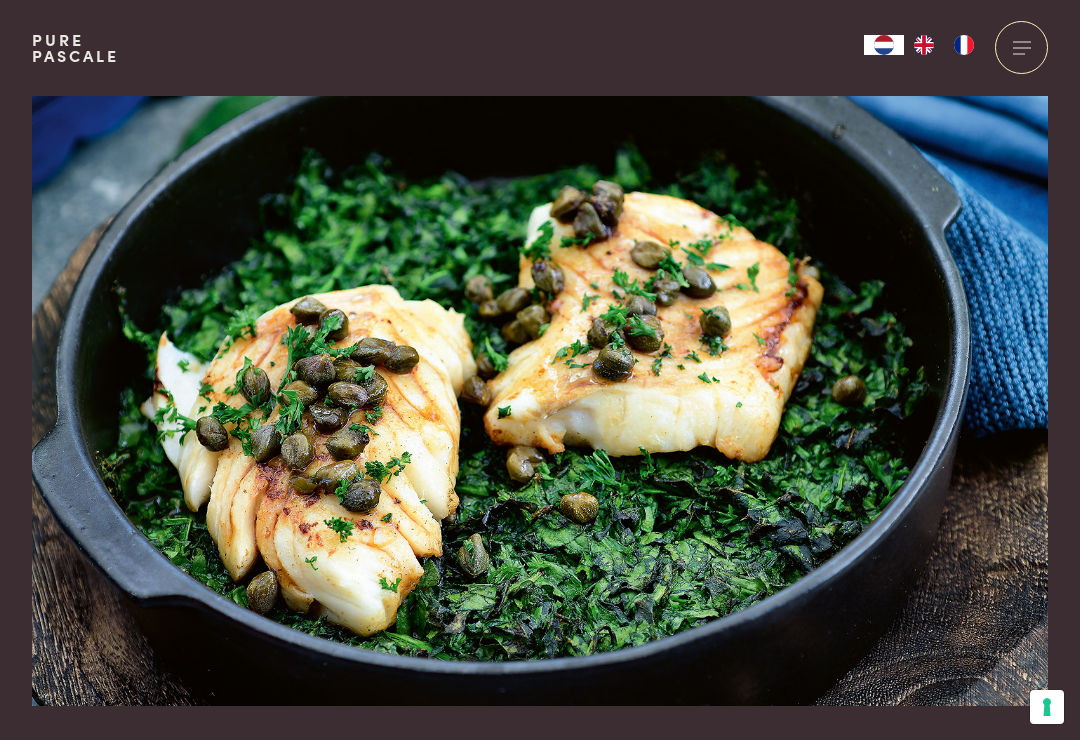 scroll, scrollTop: 0, scrollLeft: 0, axis: both 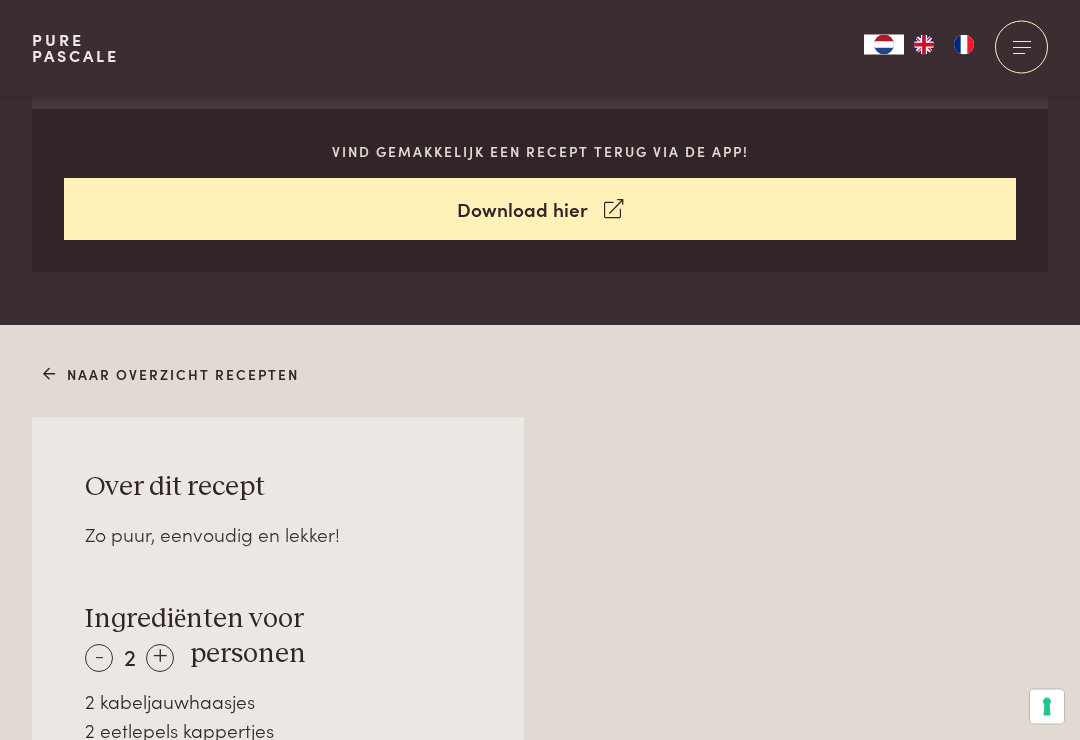 click on "Download hier" at bounding box center (540, 210) 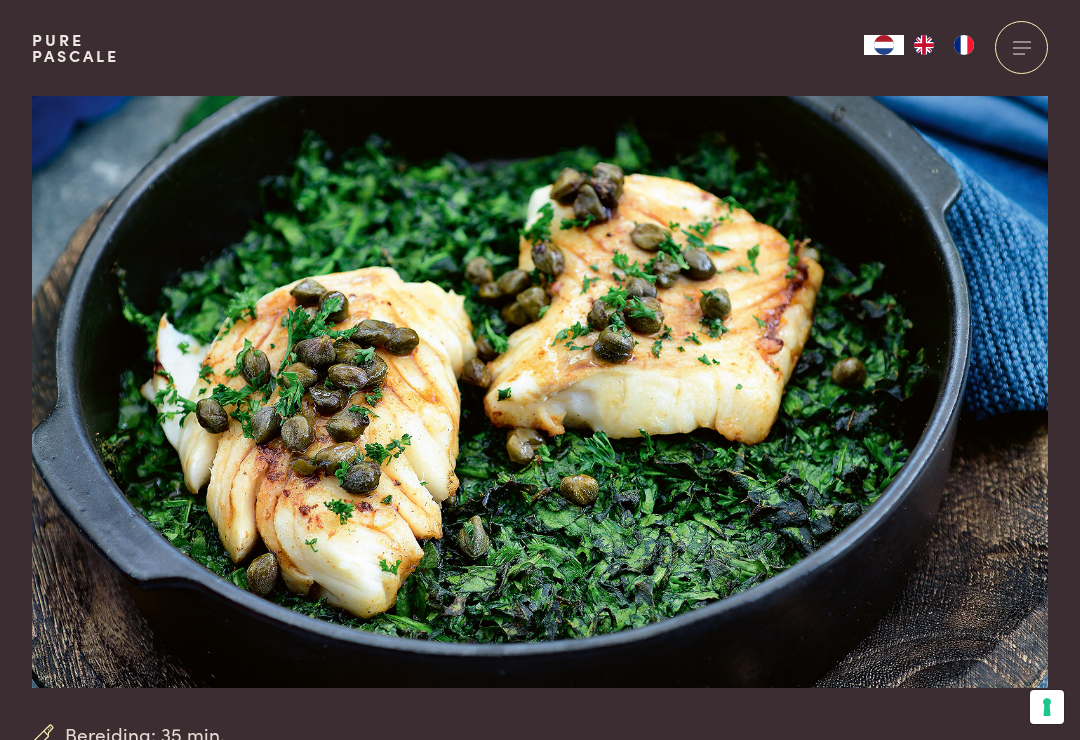 scroll, scrollTop: 0, scrollLeft: 0, axis: both 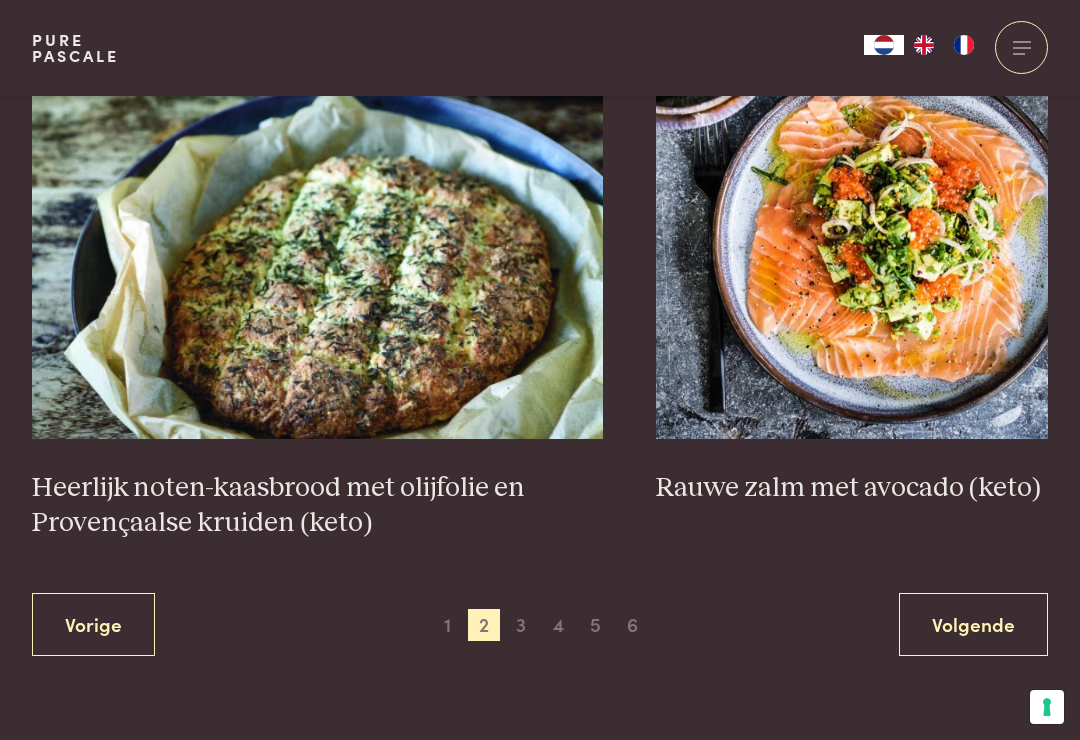 click on "3" at bounding box center (521, 625) 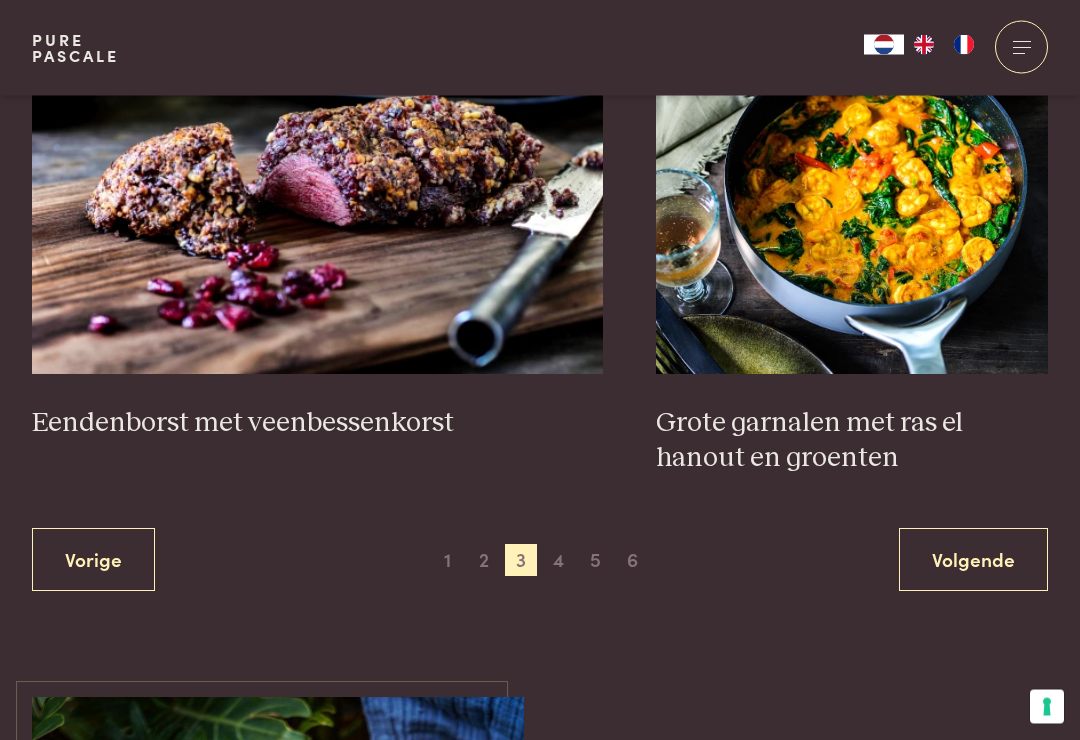 scroll, scrollTop: 3707, scrollLeft: 0, axis: vertical 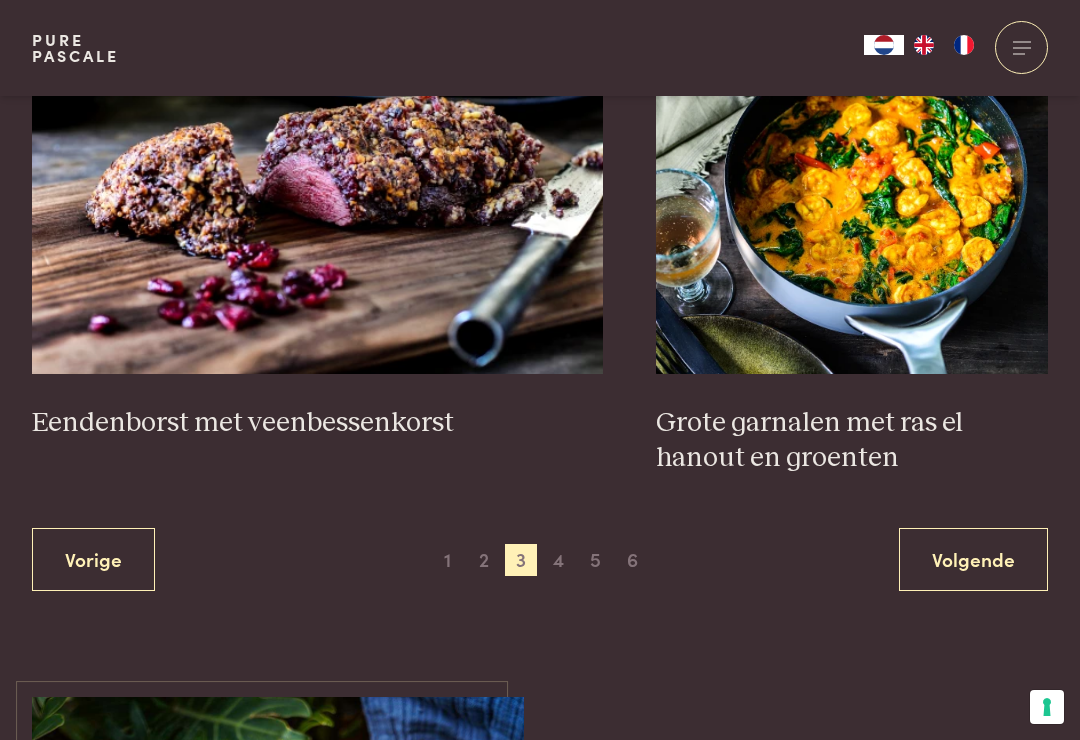 click on "Grote garnalen met ras el hanout en groenten" at bounding box center [852, 440] 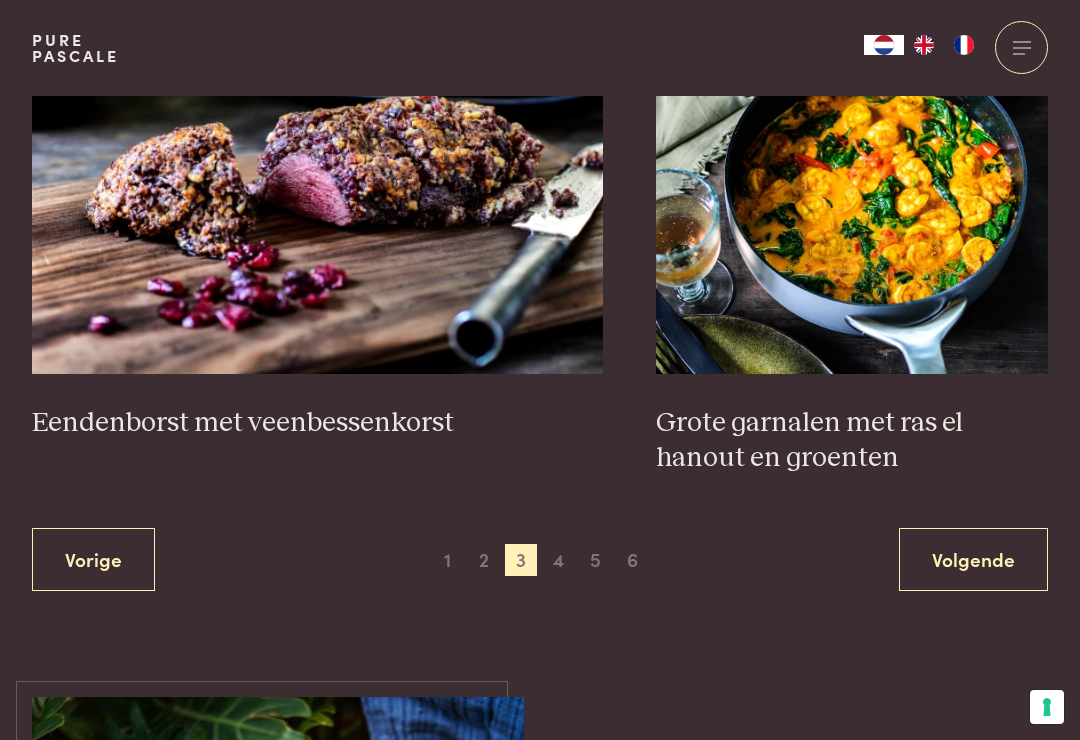 scroll, scrollTop: 3738, scrollLeft: 0, axis: vertical 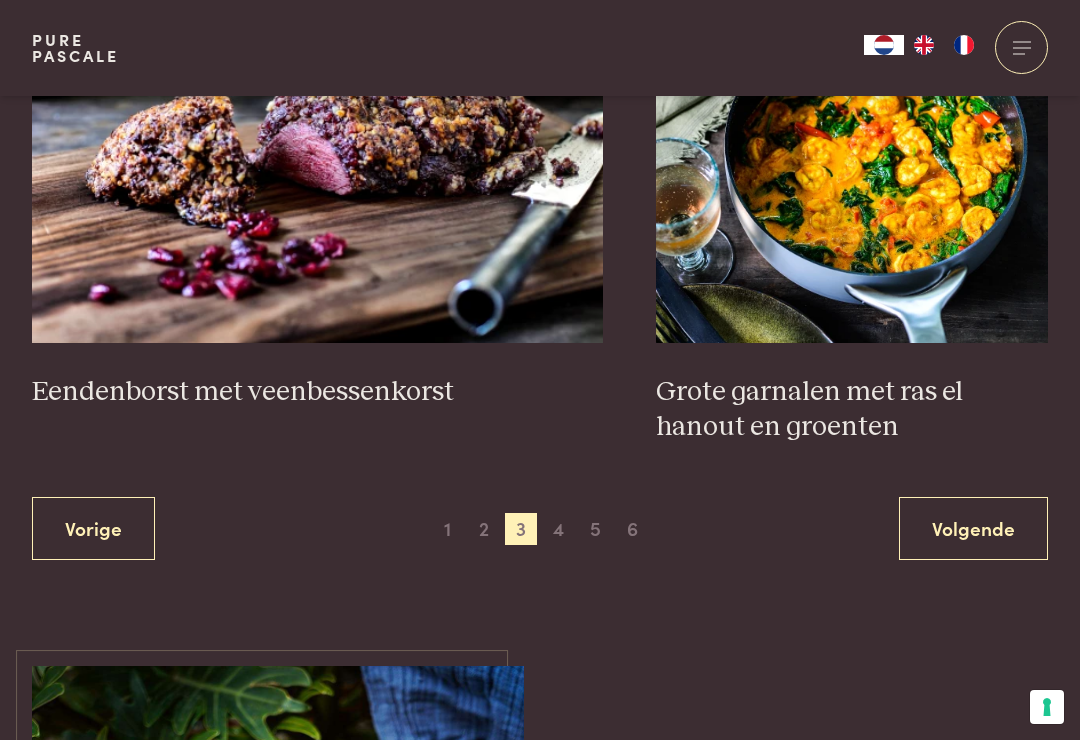 click on "4" at bounding box center [559, 529] 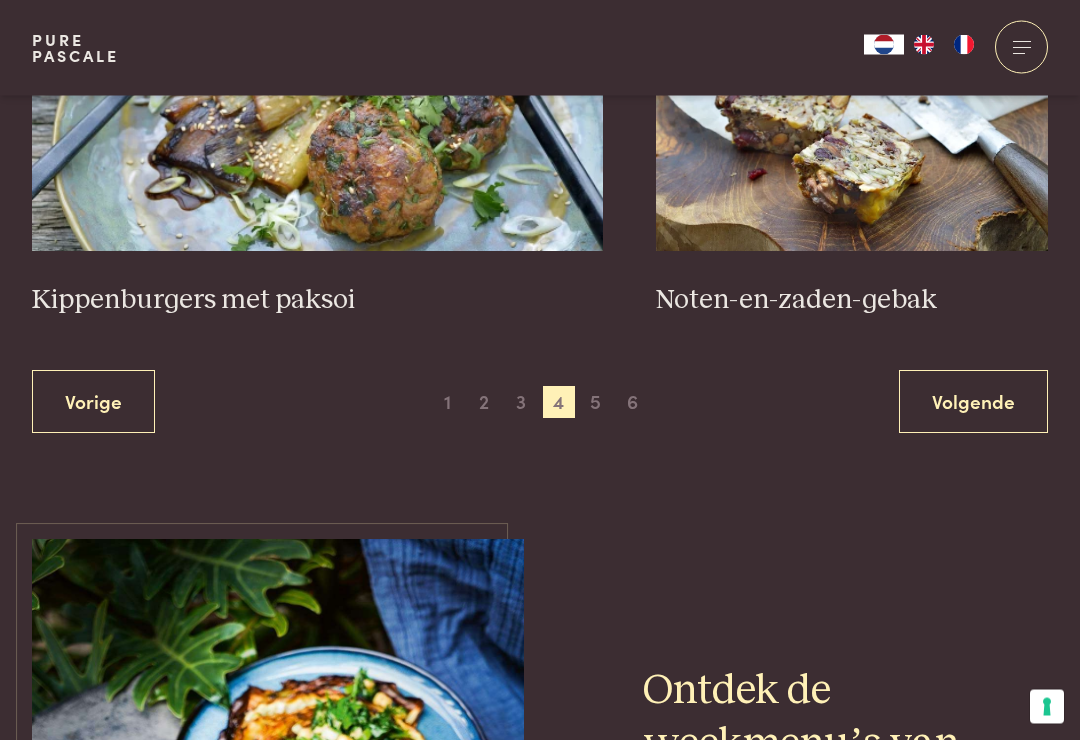 scroll, scrollTop: 3730, scrollLeft: 0, axis: vertical 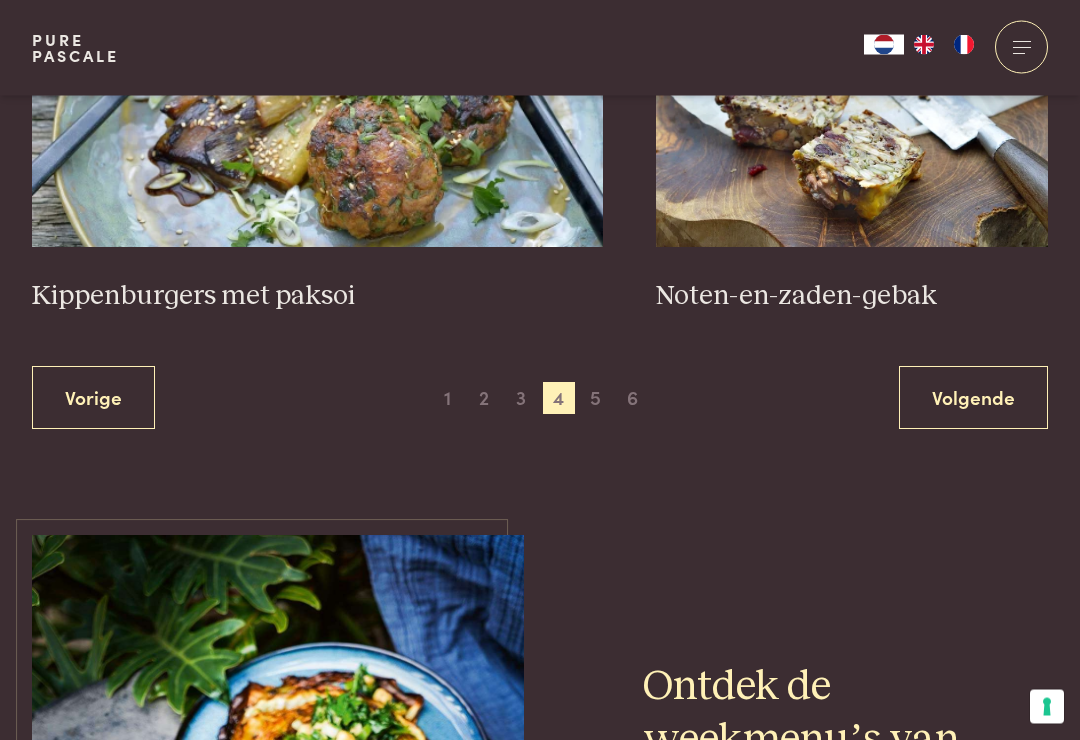 click on "5" at bounding box center (596, 399) 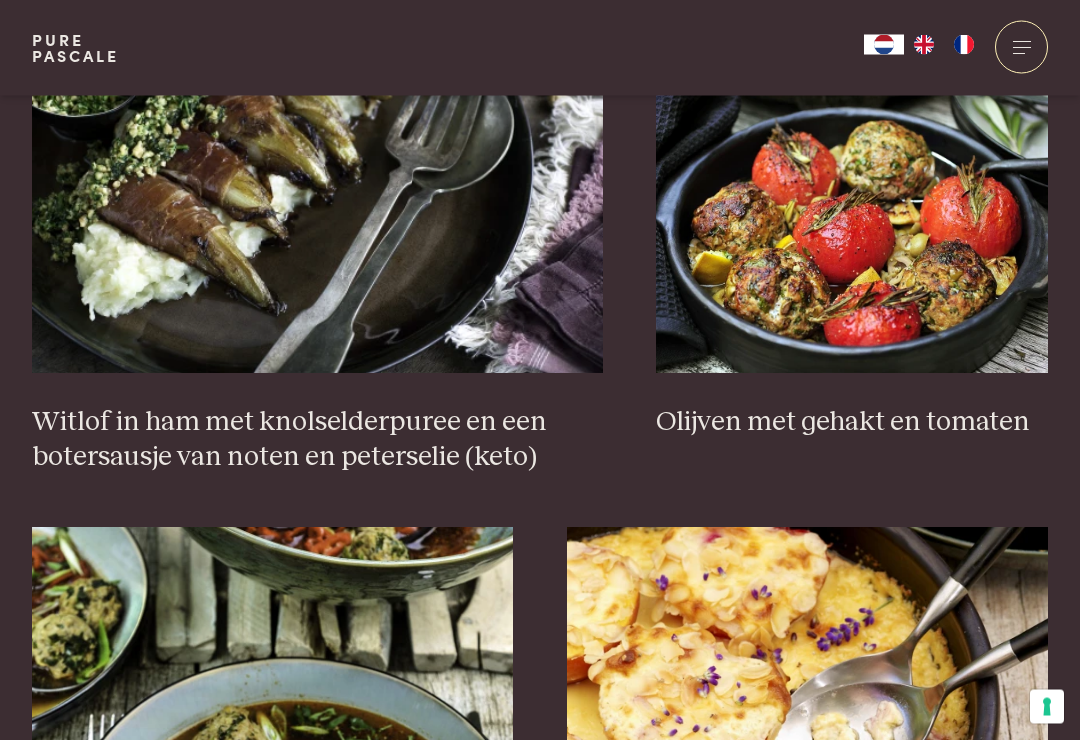 scroll, scrollTop: 1978, scrollLeft: 0, axis: vertical 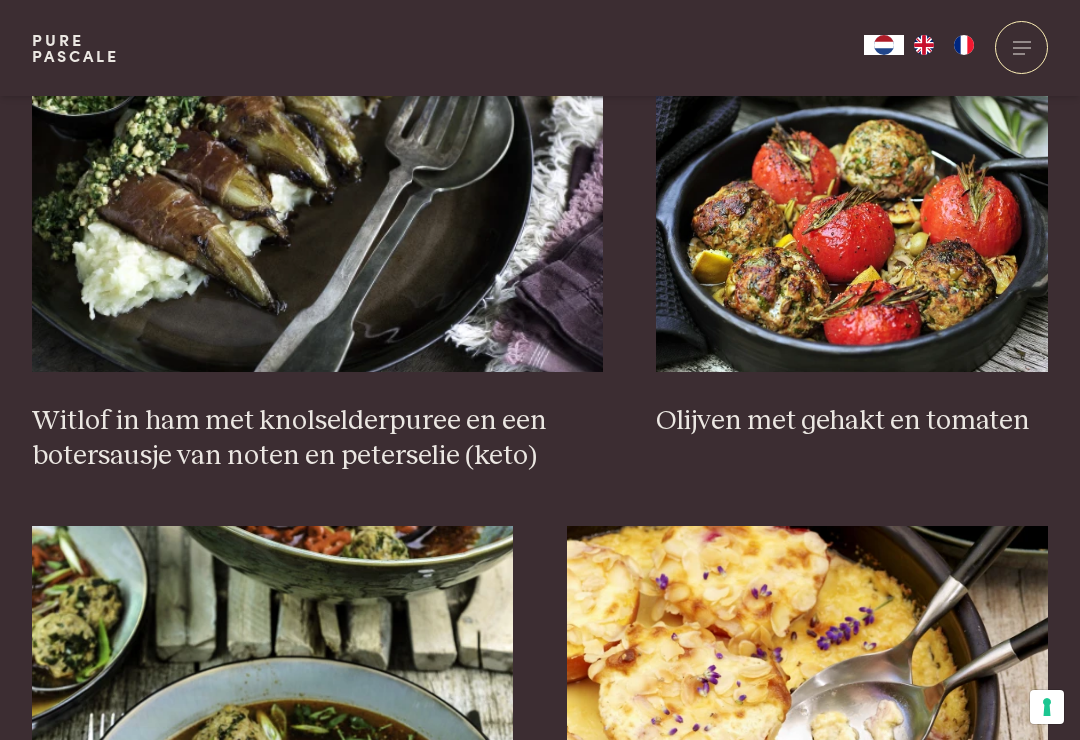 click on "Witlof in ham met knolselderpuree en een botersausje van noten en peterselie (keto)" at bounding box center [317, 438] 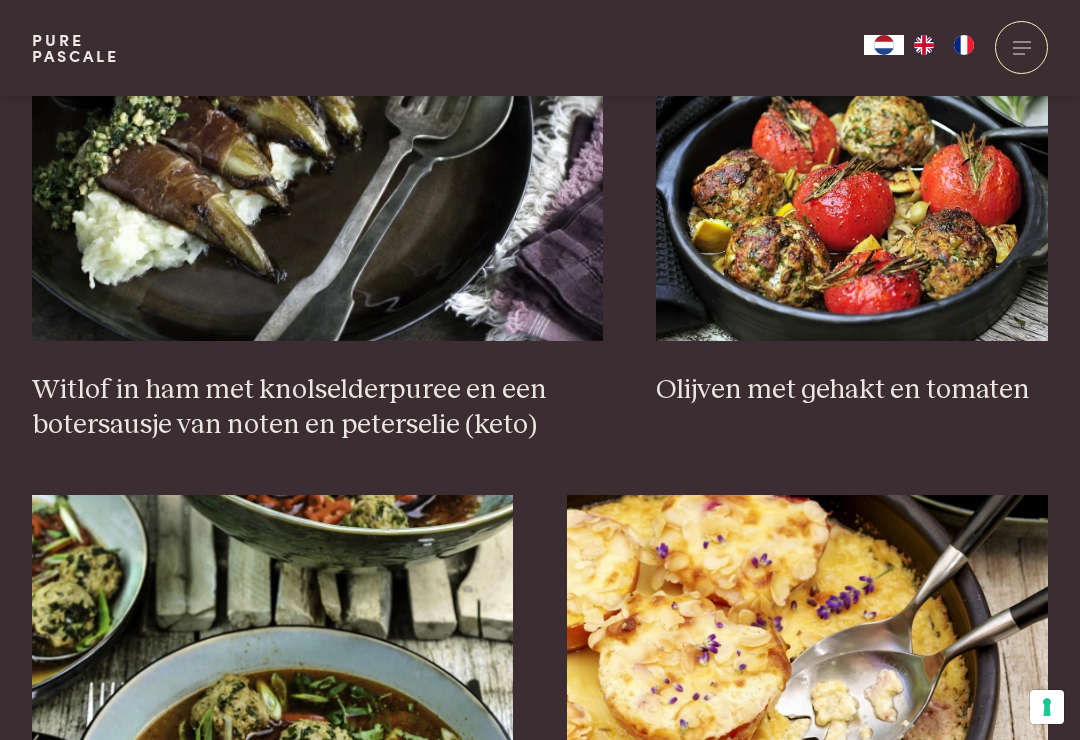 click on "Olijven met gehakt en tomaten" at bounding box center [852, 390] 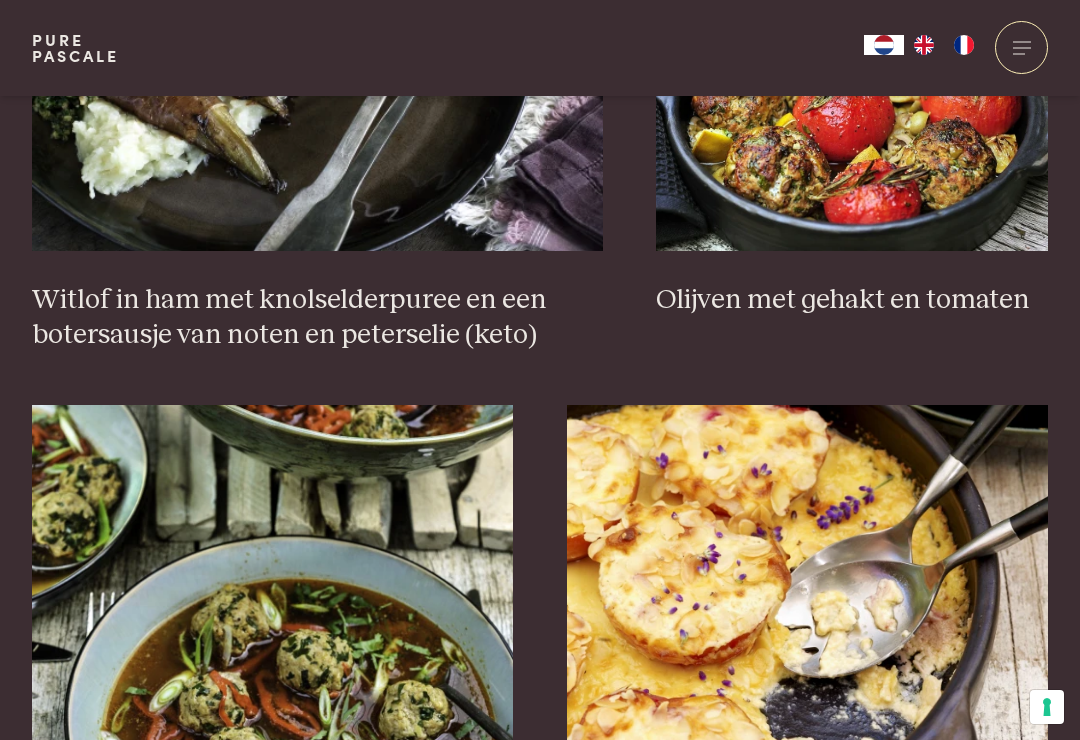 scroll, scrollTop: 2241, scrollLeft: 0, axis: vertical 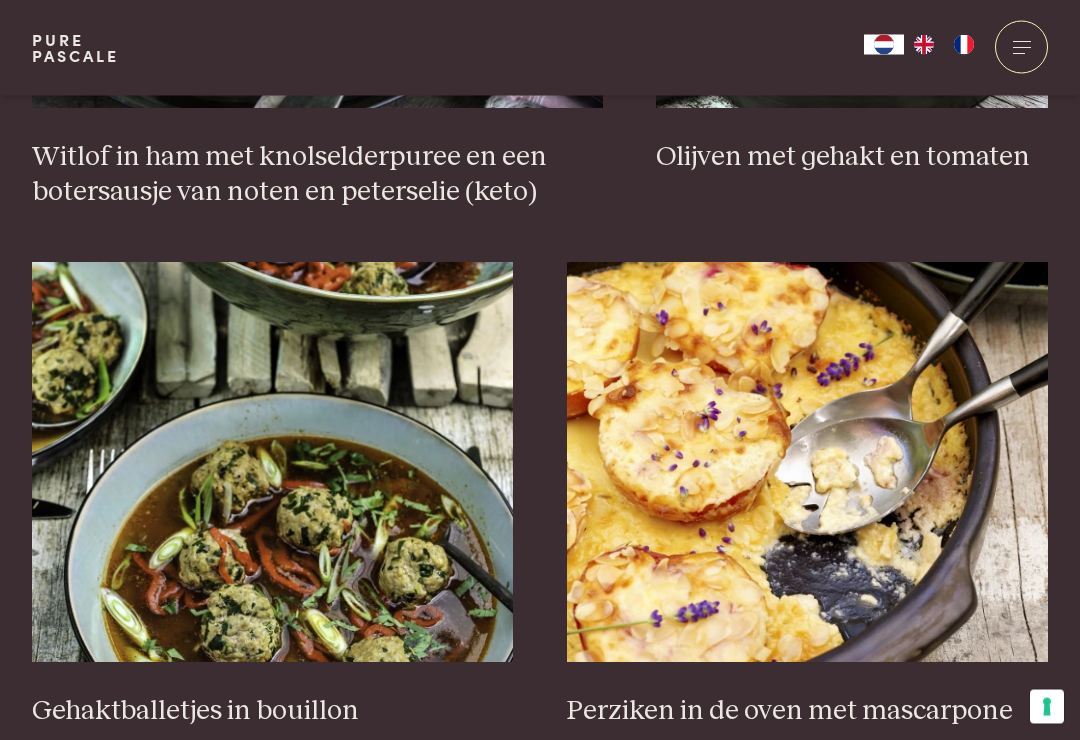click on "Zoeken       Gratis recepten
Gratis recepten op de website
Alle recepten uit alle boeken
Meer zoekopties    Ingrediënt   kaas zalm kip feta chocolade kabeljauw geitenkaas halloumi parmezaan spaghetti ijs chocola brood Type gerecht   ovenschotel salade soep omelet taart maaltijdsoep cake spiegelei koekjes Maaltijd   diner lunch meeneemlunch hapje voorgerecht ontbijt dessert fruitontbijt Eetpatroon   vegetarisch vis vlees vegan Keto   keto         Chocoladecheesecake       Courgetteburgers met een slaatje       Hartige broccolitaart met mozzarella (keto)       Lasagna van courgette met tomaten en feta       Witlof in ham met knolselderpuree en een botersausje van noten en peterselie (keto)       Olijven met gehakt en tomaten       Gehaktballetjes in bouillon       Perziken in de oven met mascarpone       Tomaten met feta en kruiden       Chocolademousse op speculaas                Vorige" at bounding box center [540, 97] 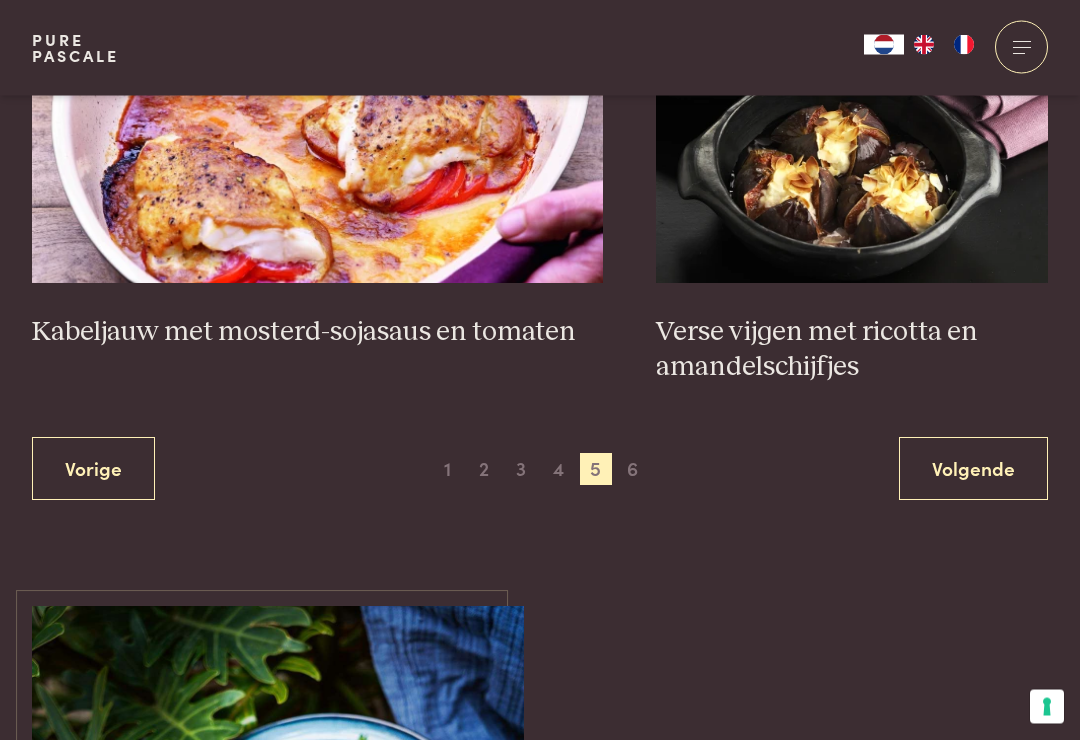 scroll, scrollTop: 3661, scrollLeft: 0, axis: vertical 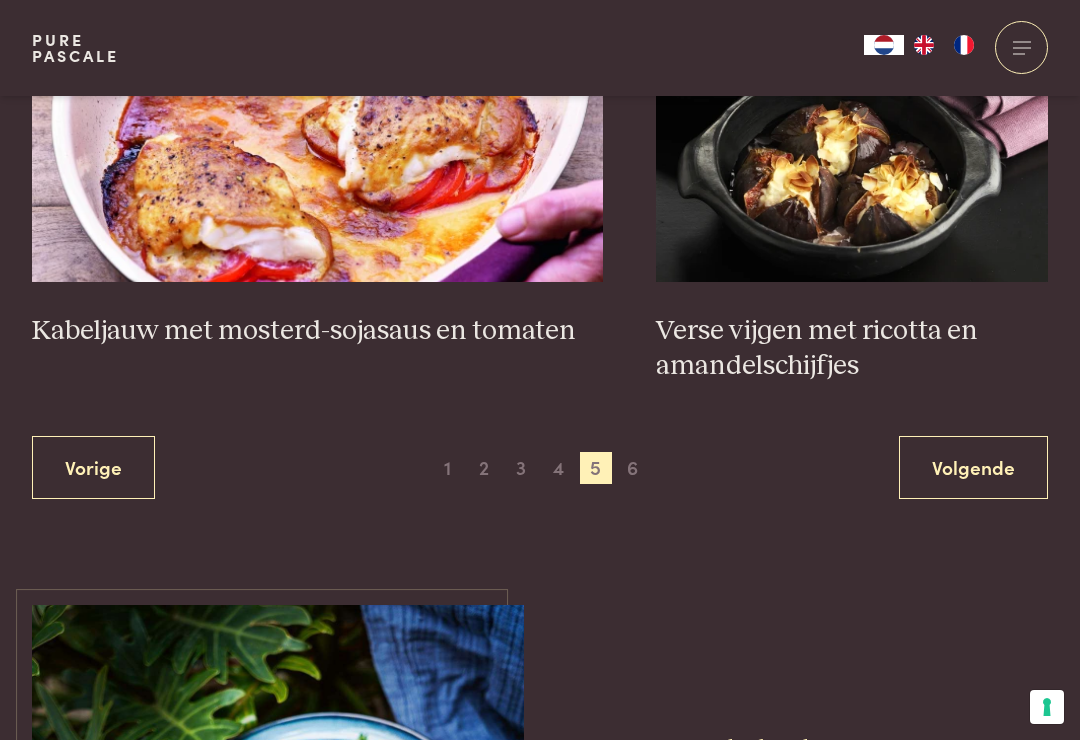 click on "6" at bounding box center (633, 468) 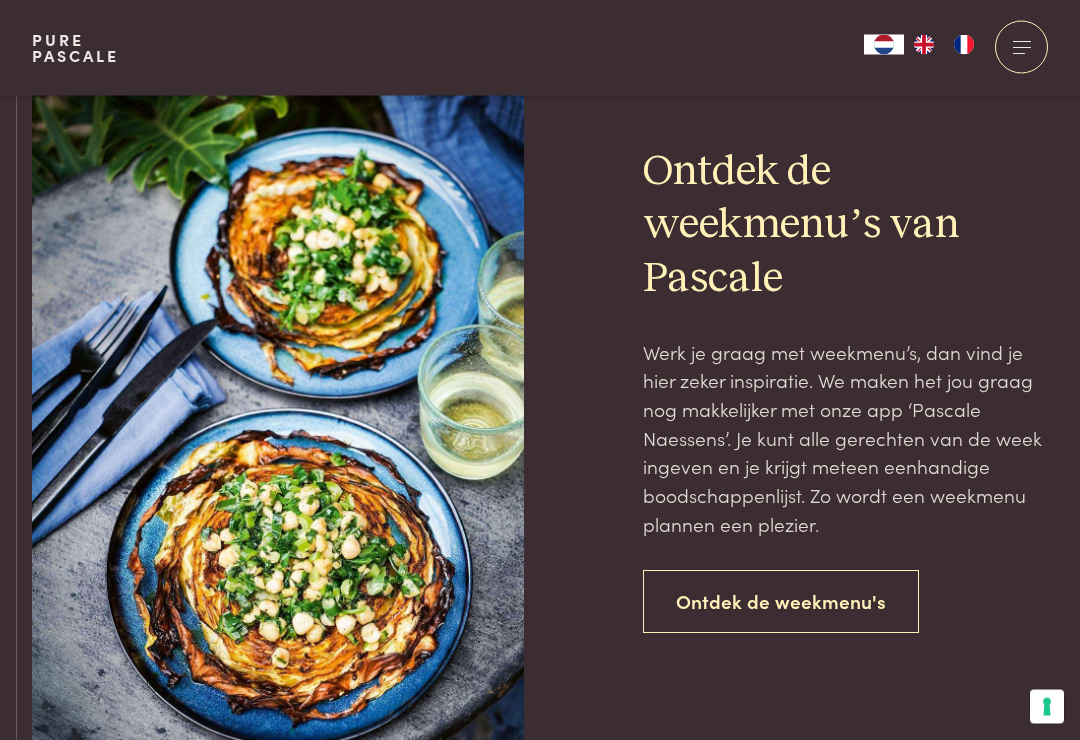 scroll, scrollTop: 1579, scrollLeft: 0, axis: vertical 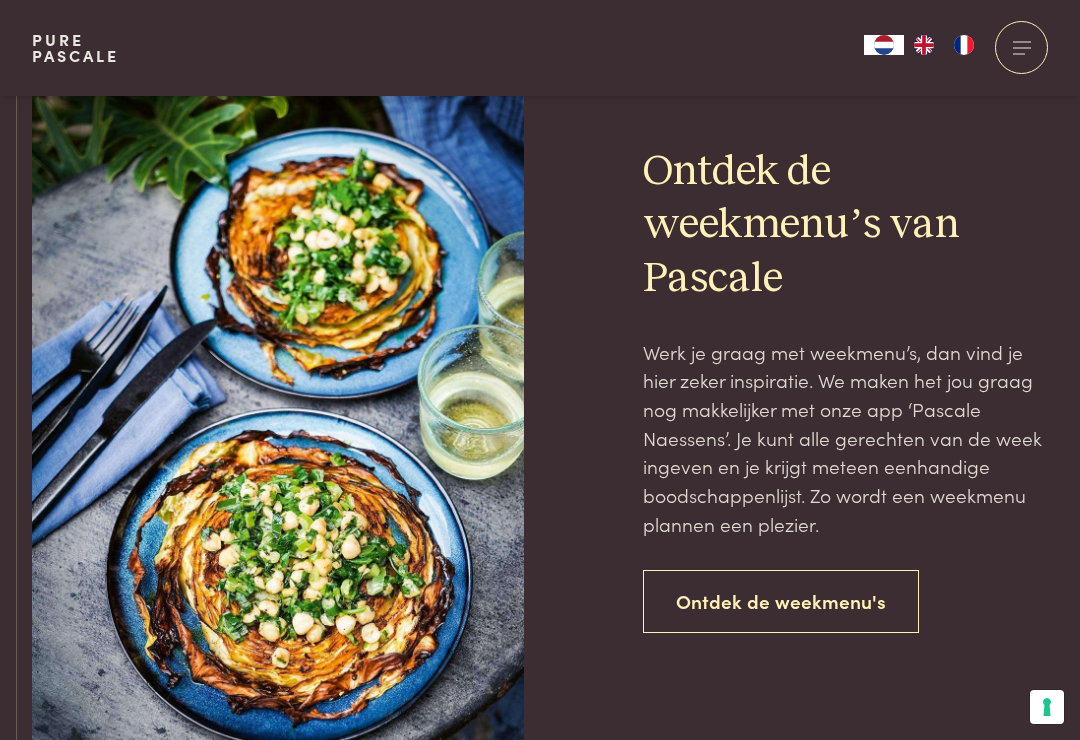 click on "Ontdek de weekmenu's" at bounding box center (781, 601) 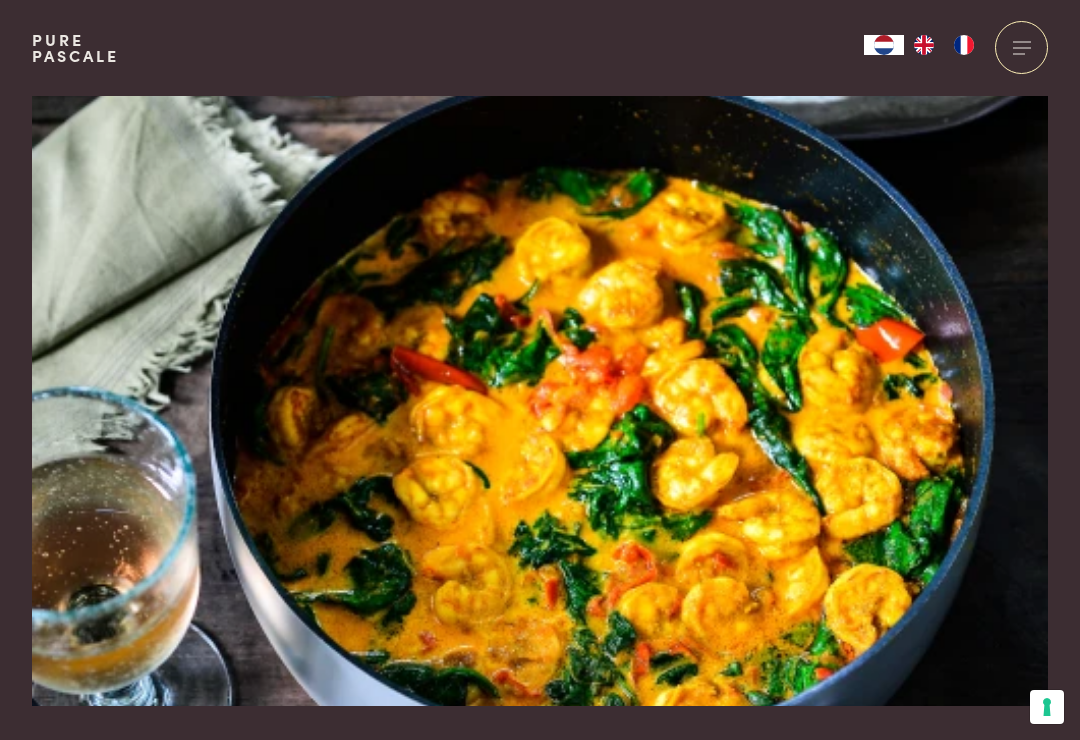 scroll, scrollTop: 0, scrollLeft: 0, axis: both 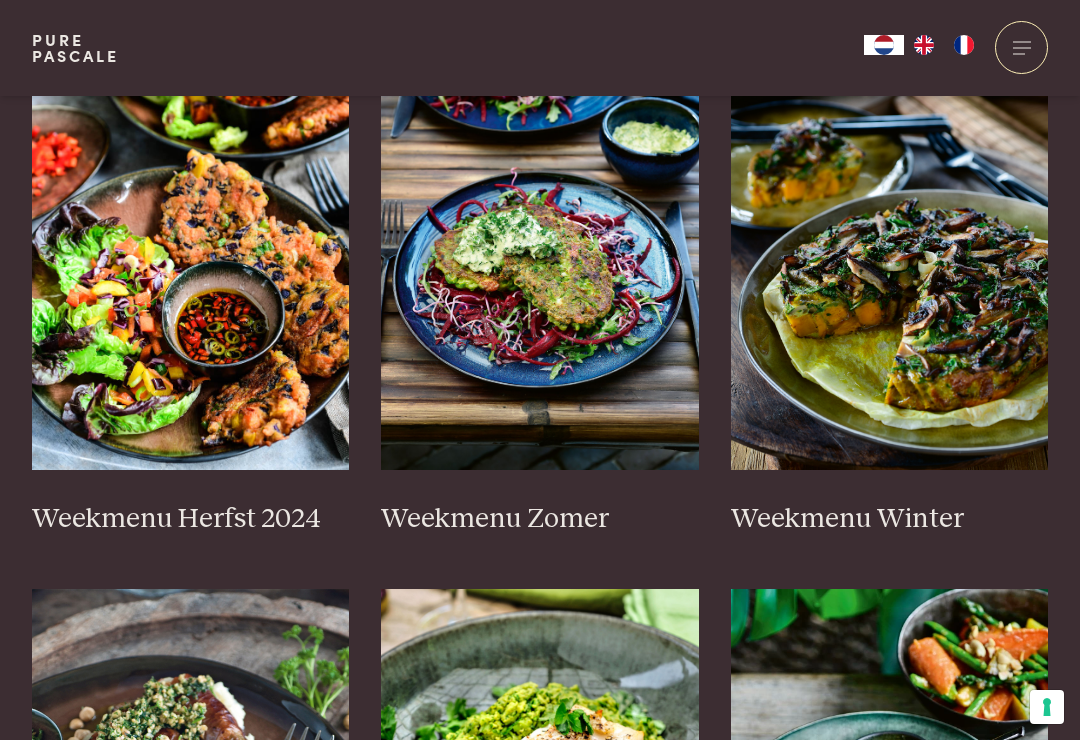 click on "Weekmenu Zomer" at bounding box center (540, 519) 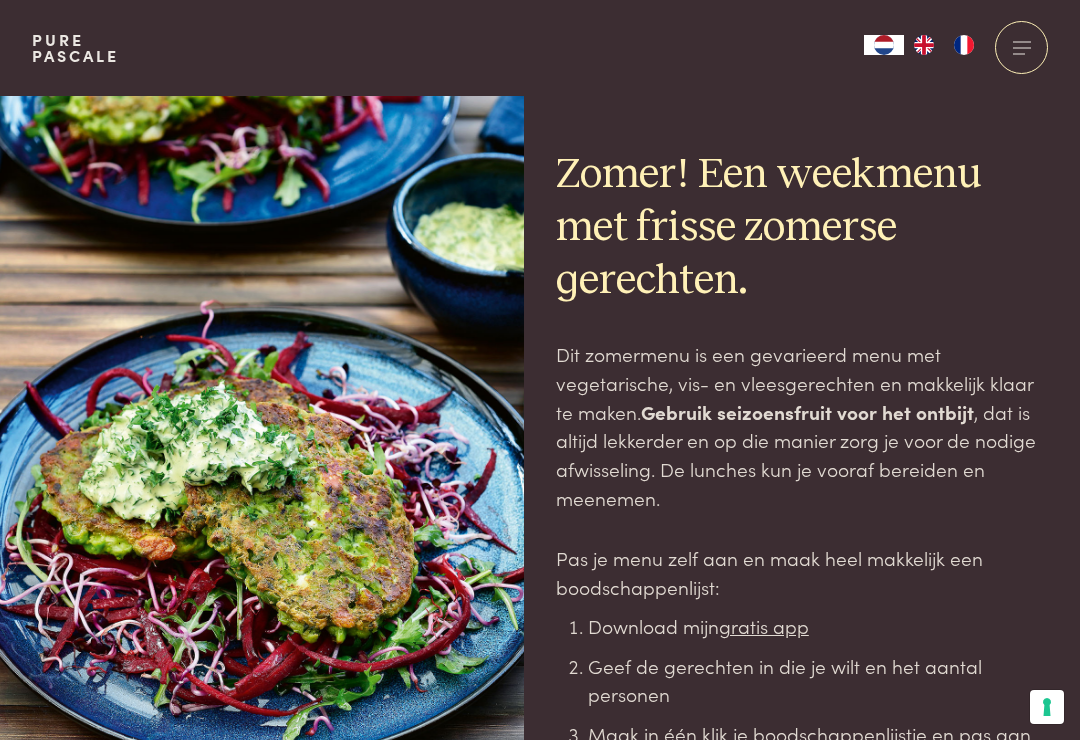 scroll, scrollTop: 0, scrollLeft: 0, axis: both 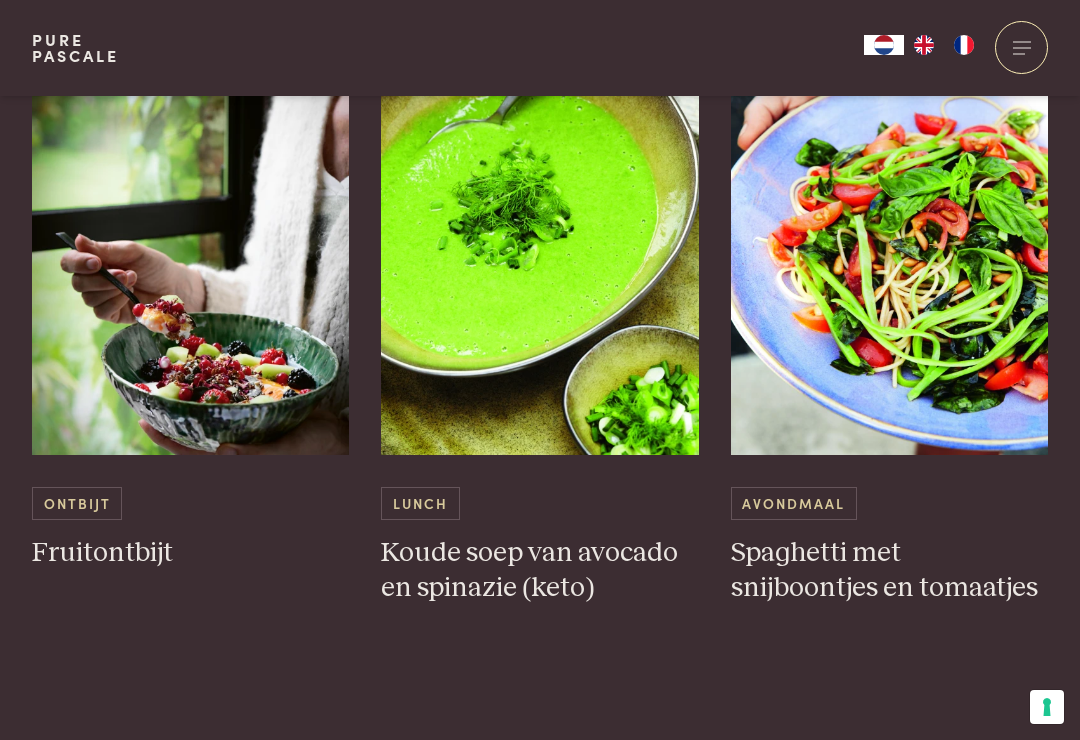click on "Spaghetti met snijboontjes en tomaatjes" at bounding box center (890, 570) 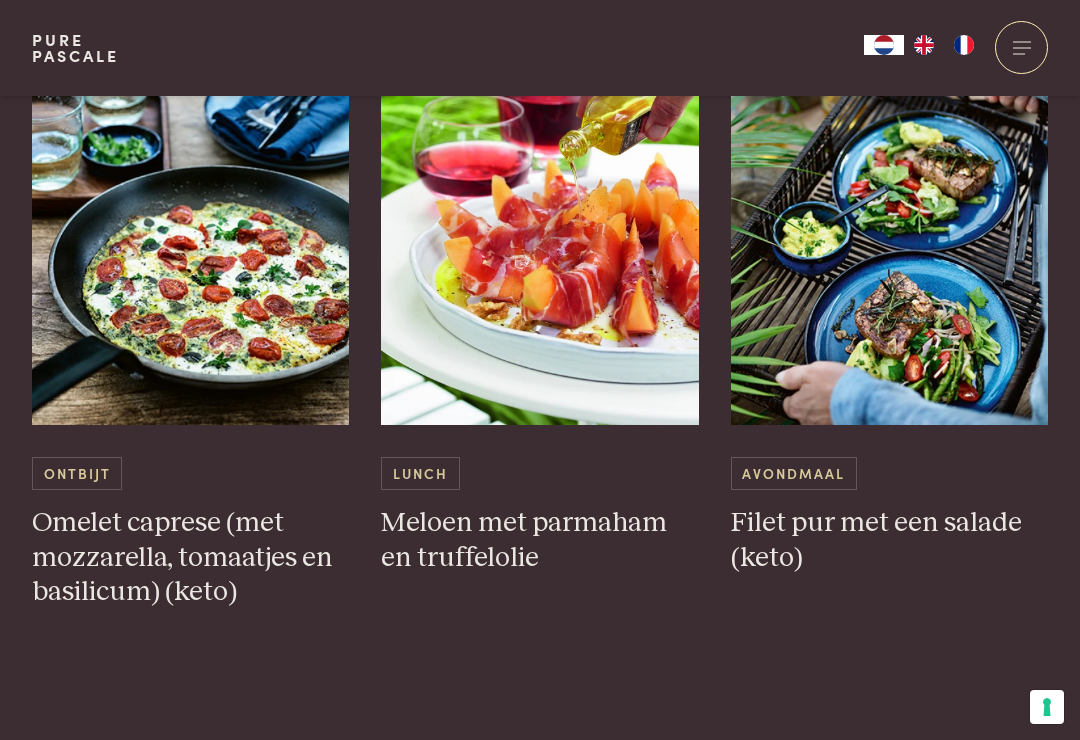 scroll, scrollTop: 5257, scrollLeft: 0, axis: vertical 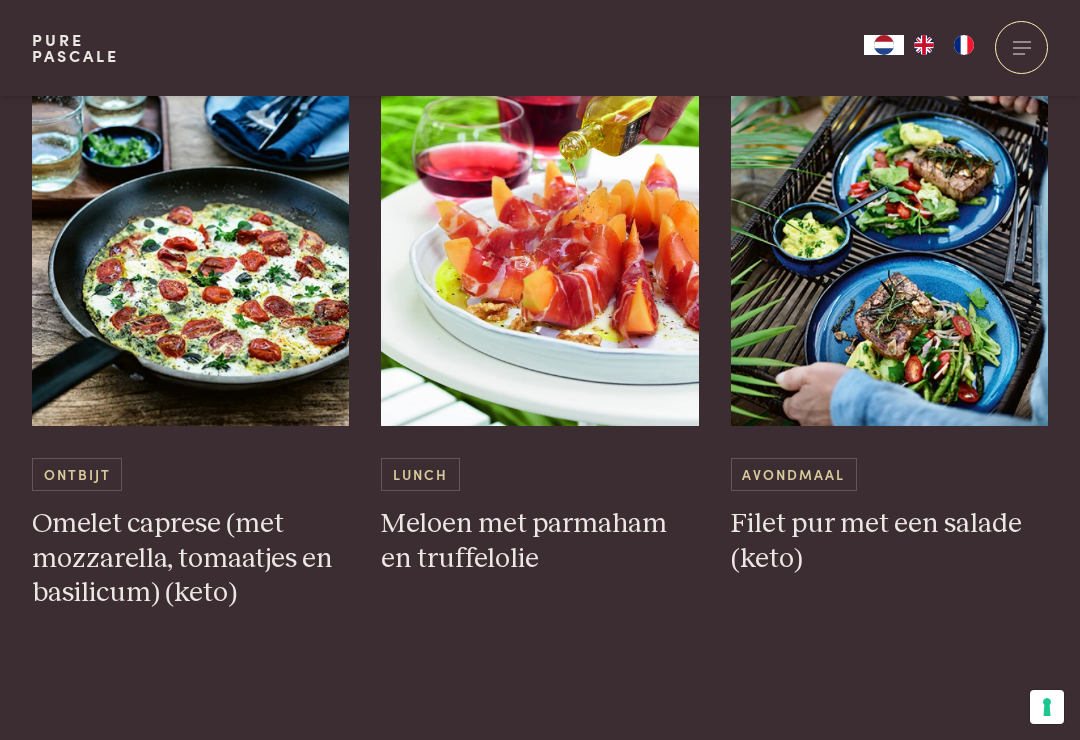 click on "Filet pur met een salade (keto)" at bounding box center [890, 541] 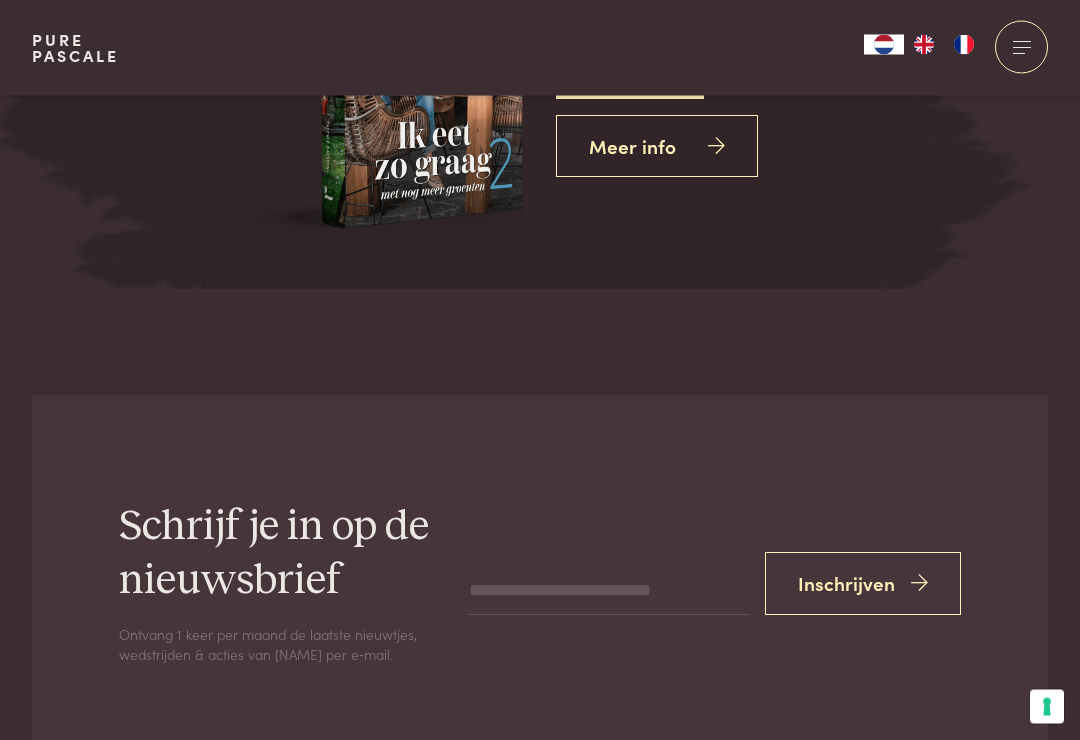 scroll, scrollTop: 7640, scrollLeft: 0, axis: vertical 